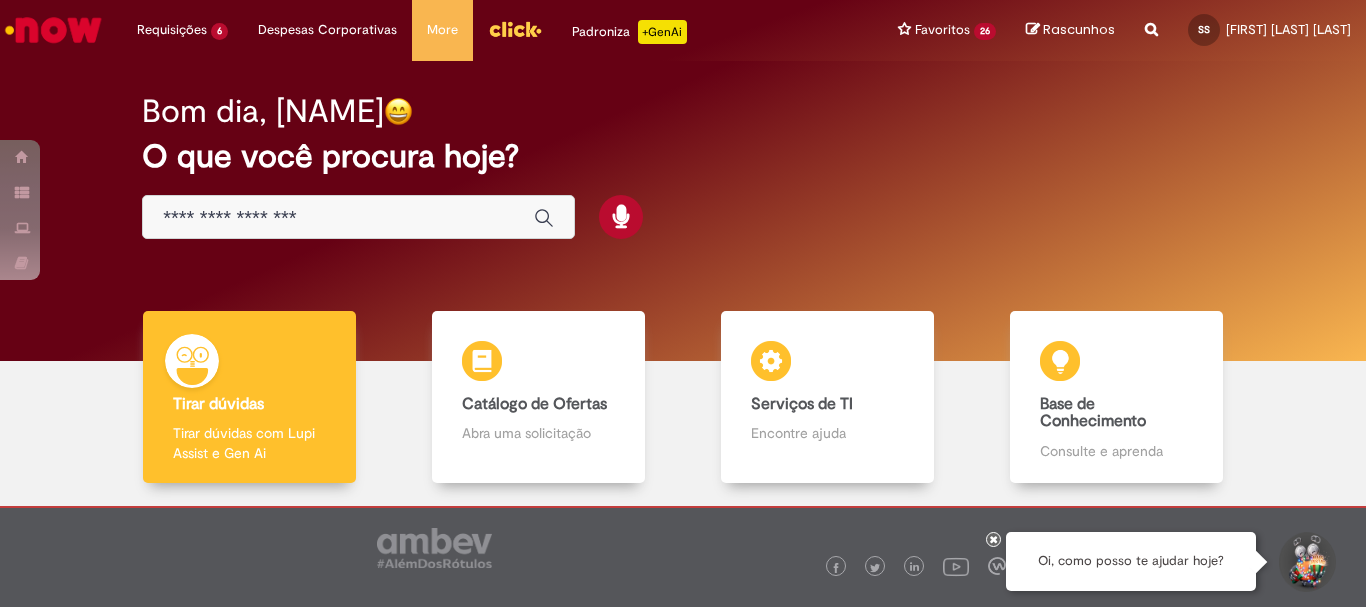 scroll, scrollTop: 0, scrollLeft: 0, axis: both 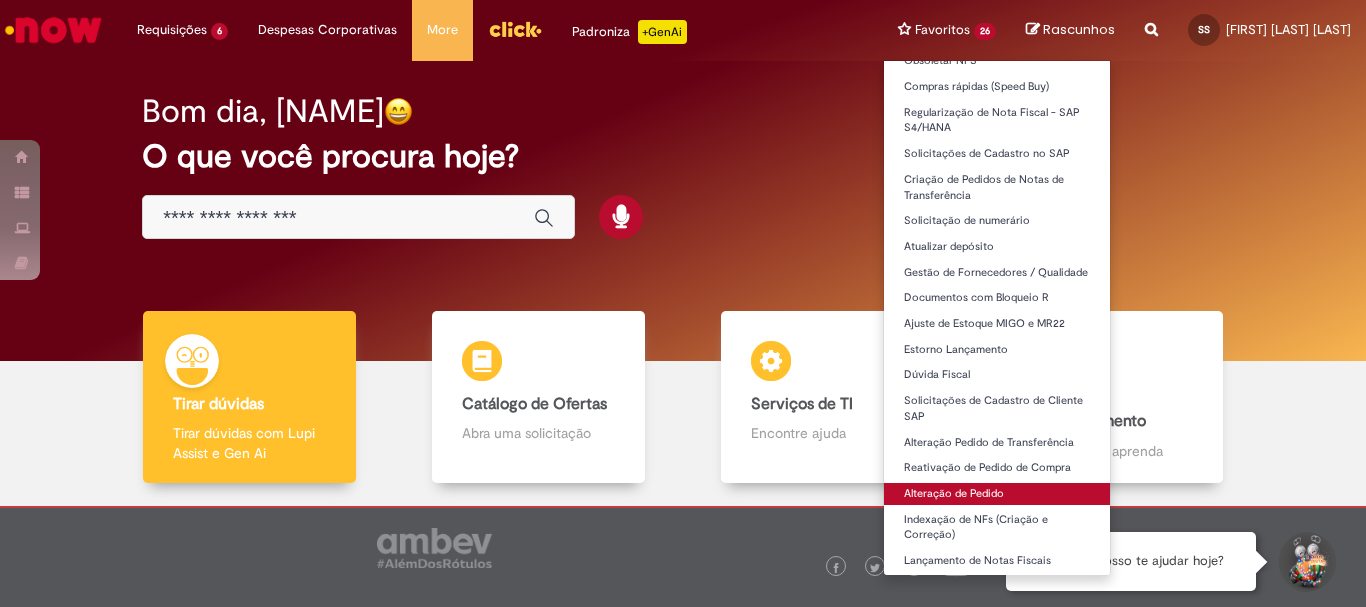 click on "Alteração de Pedido" at bounding box center [997, 494] 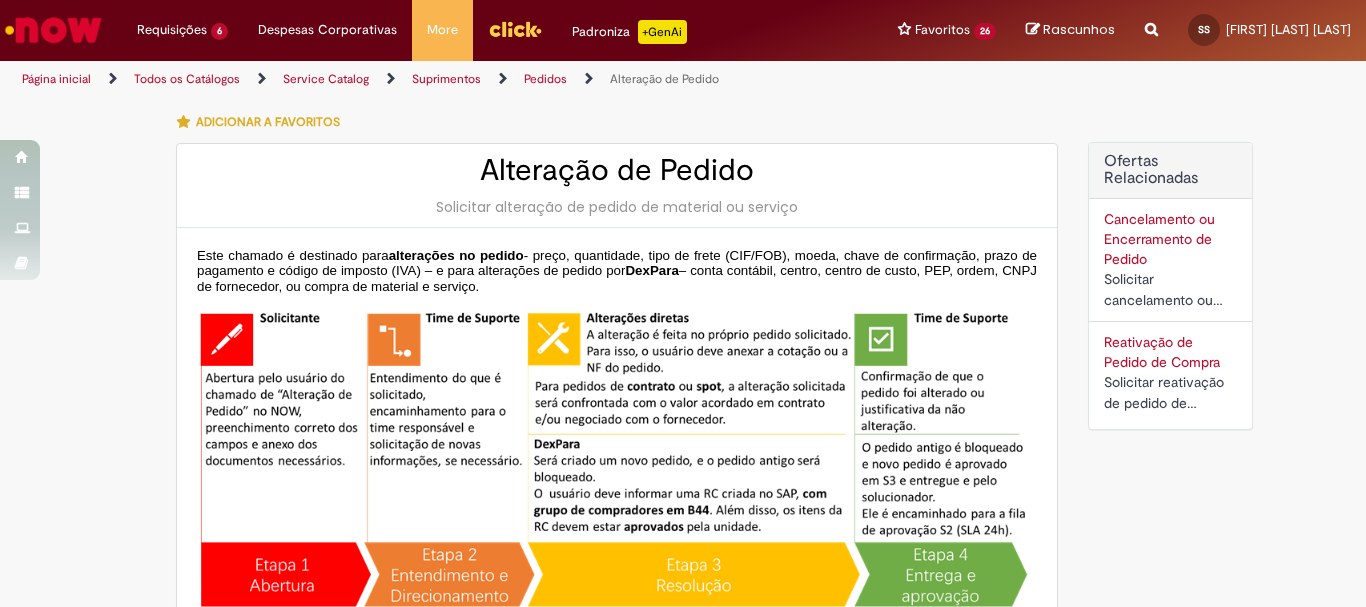 type on "********" 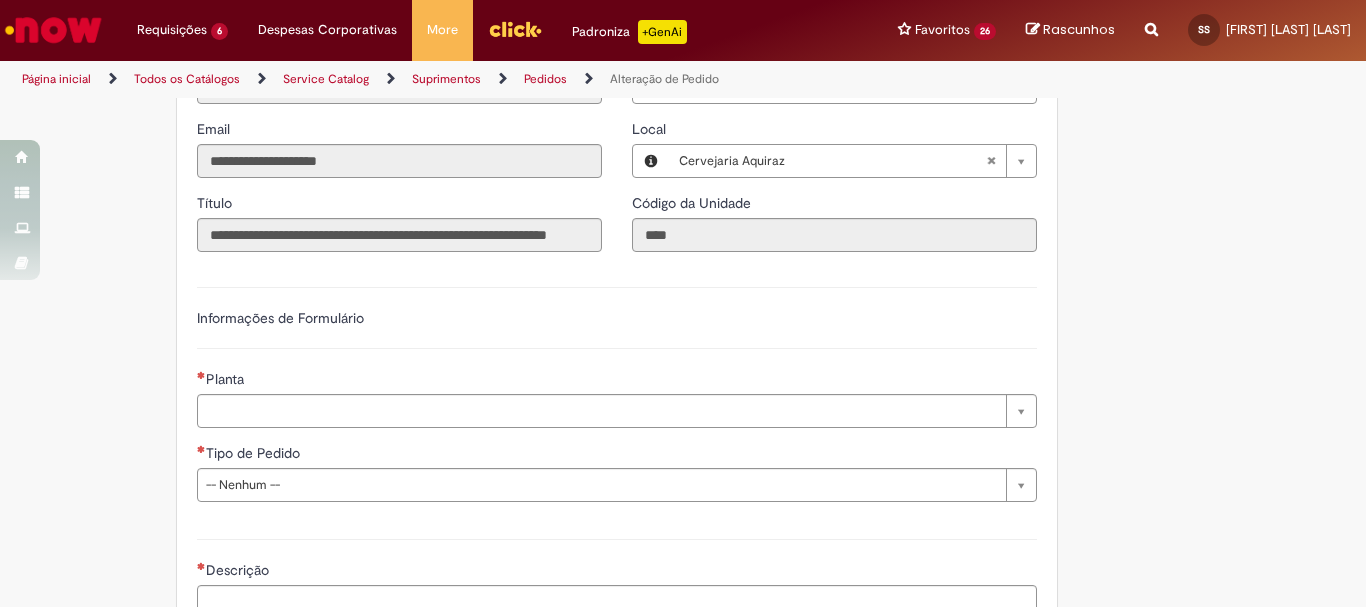 scroll, scrollTop: 1200, scrollLeft: 0, axis: vertical 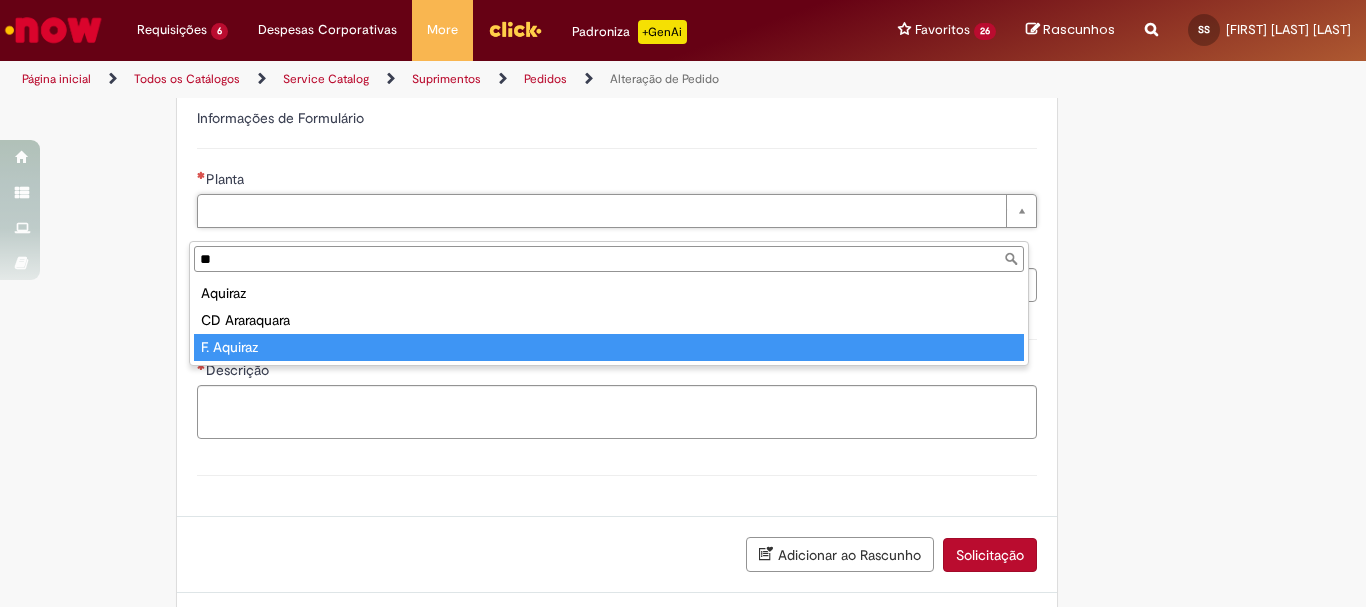 type on "**" 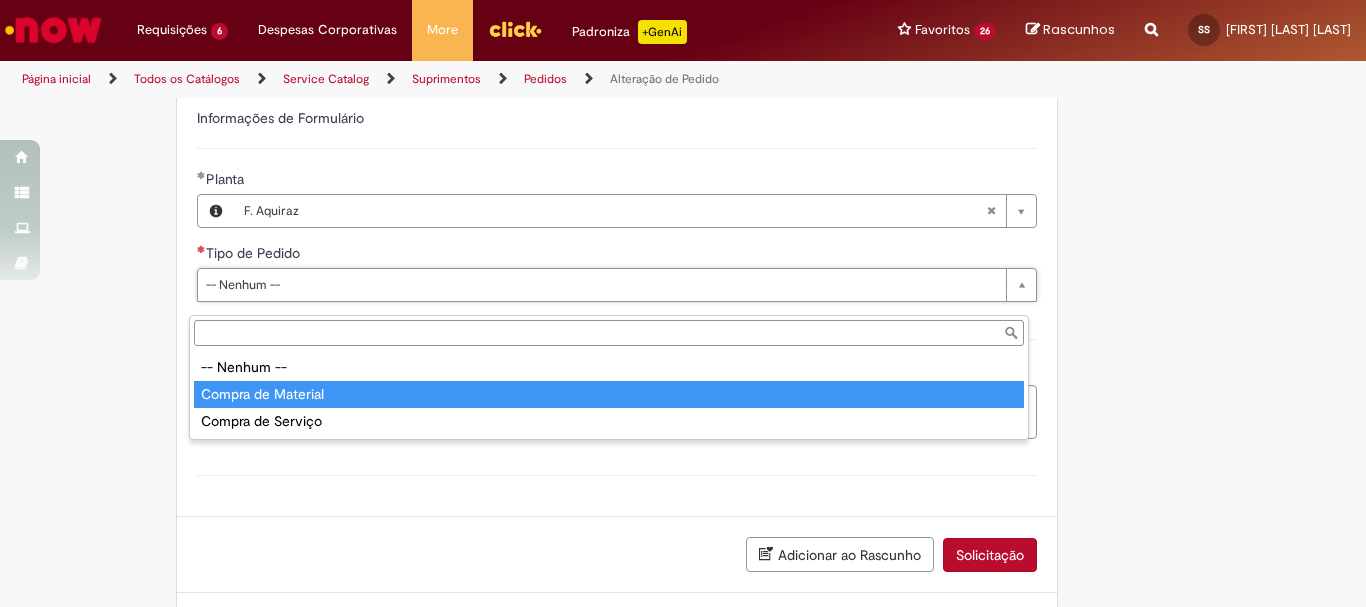 type on "**********" 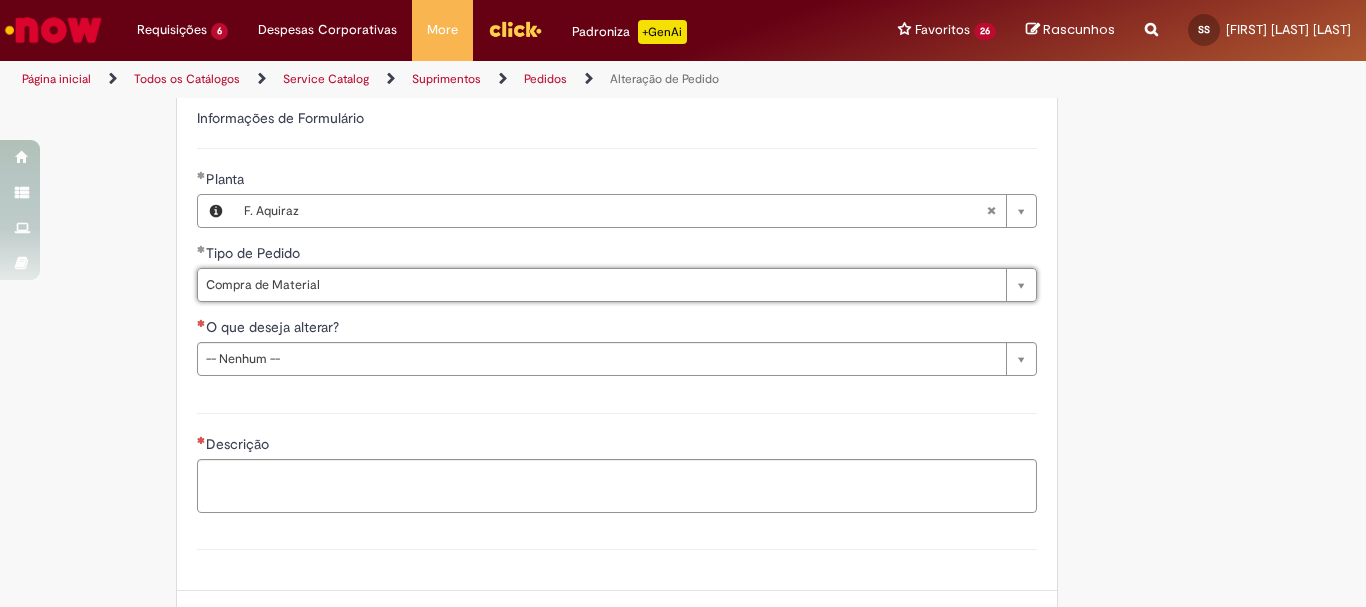 scroll, scrollTop: 1300, scrollLeft: 0, axis: vertical 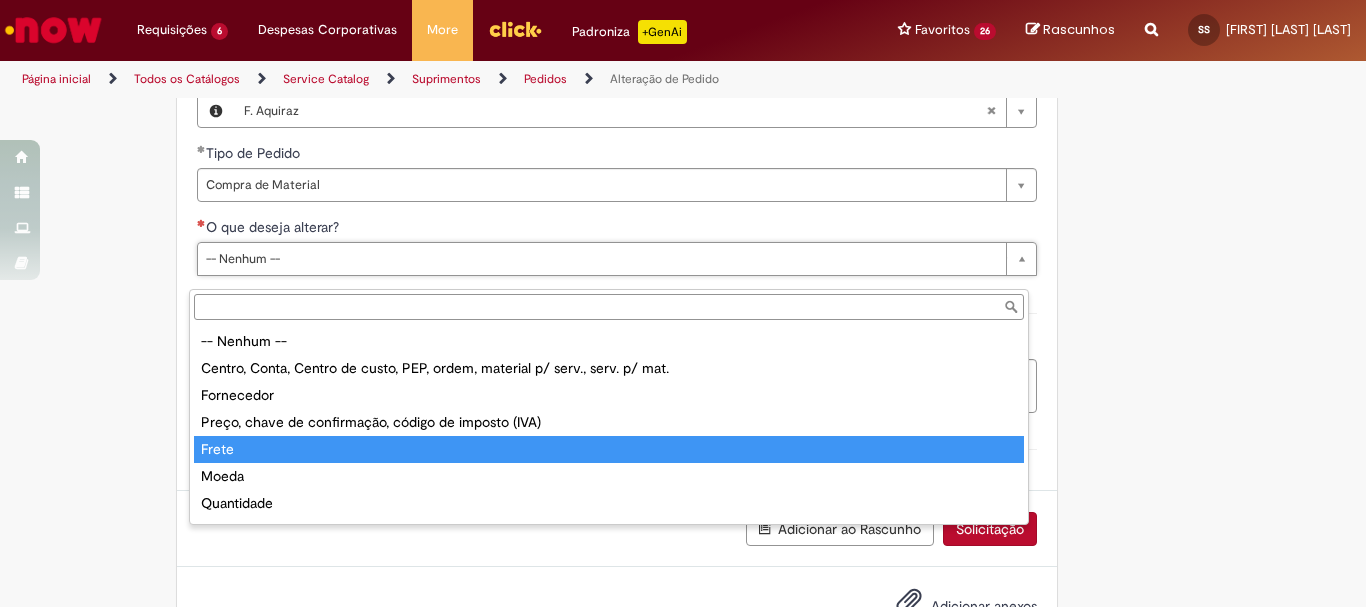 type on "*****" 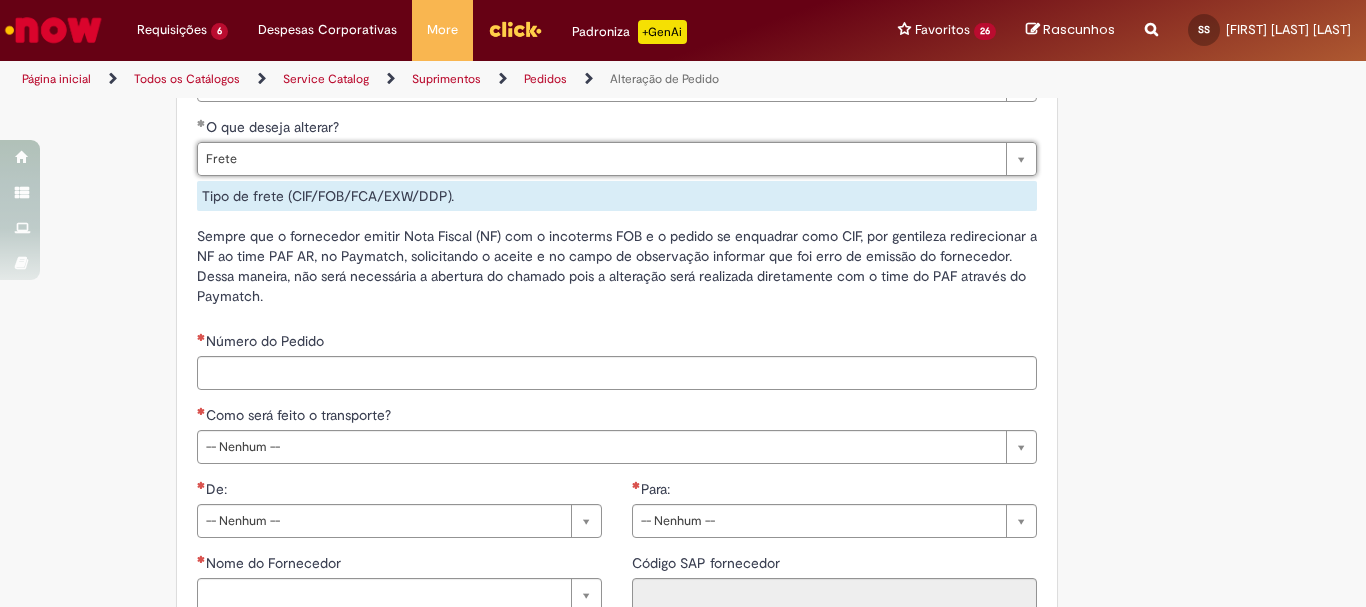 scroll, scrollTop: 1600, scrollLeft: 0, axis: vertical 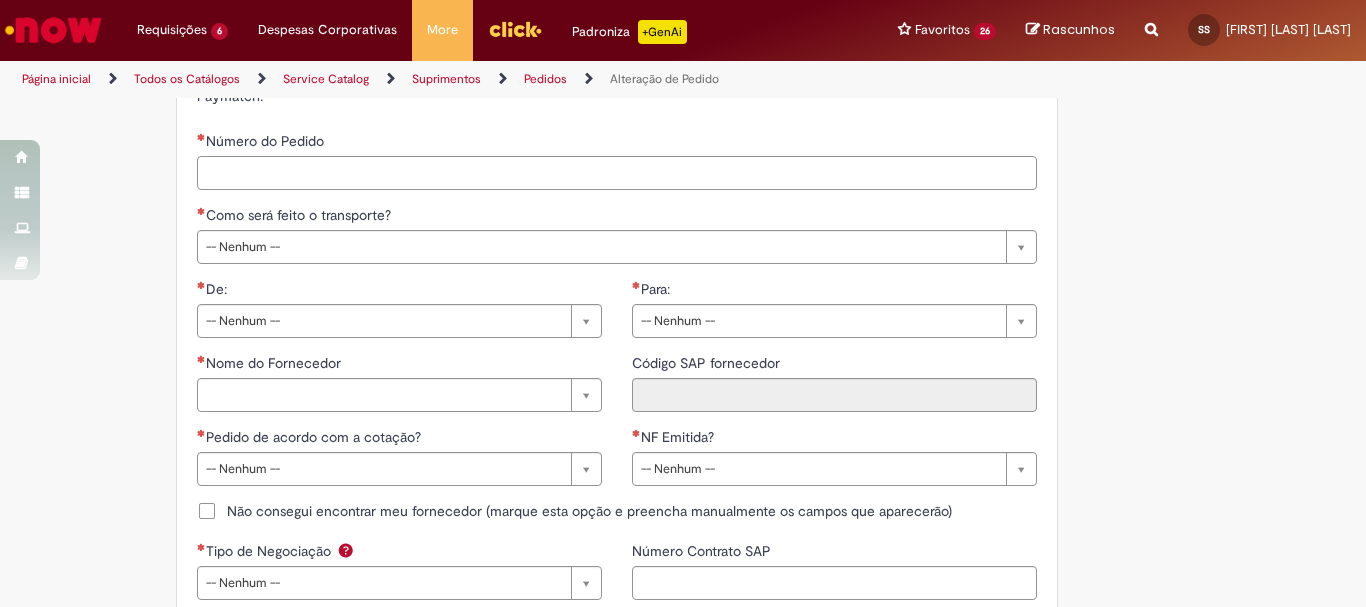 click on "Número do Pedido" at bounding box center [617, 173] 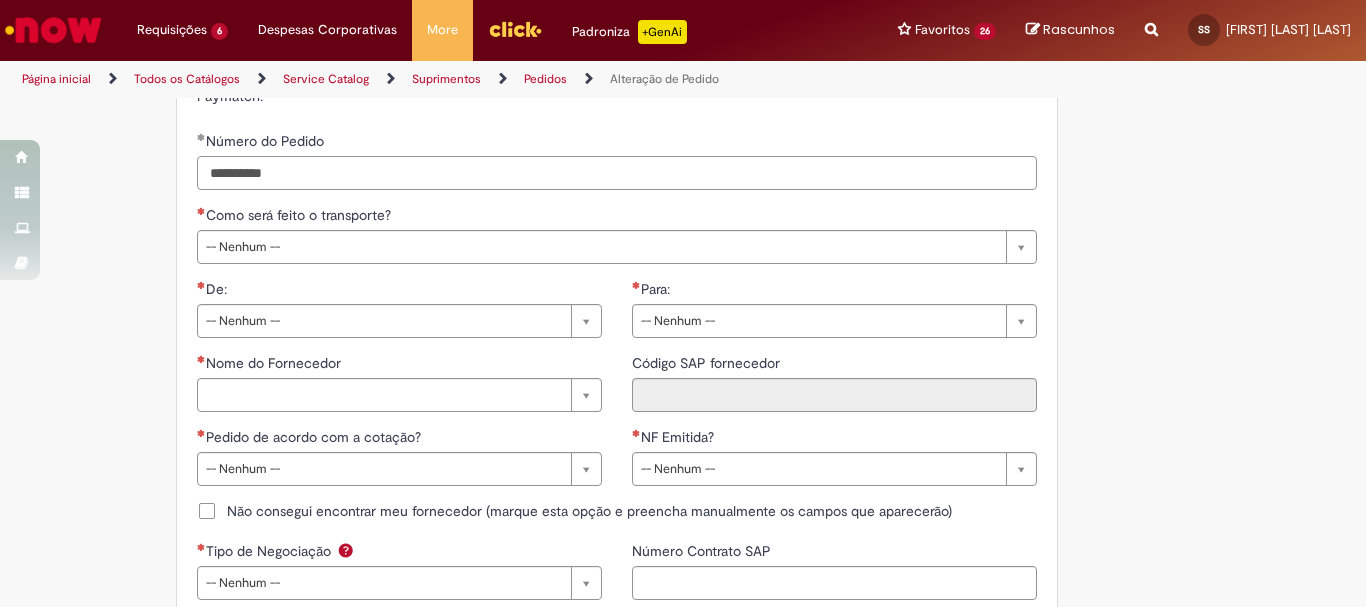type on "**********" 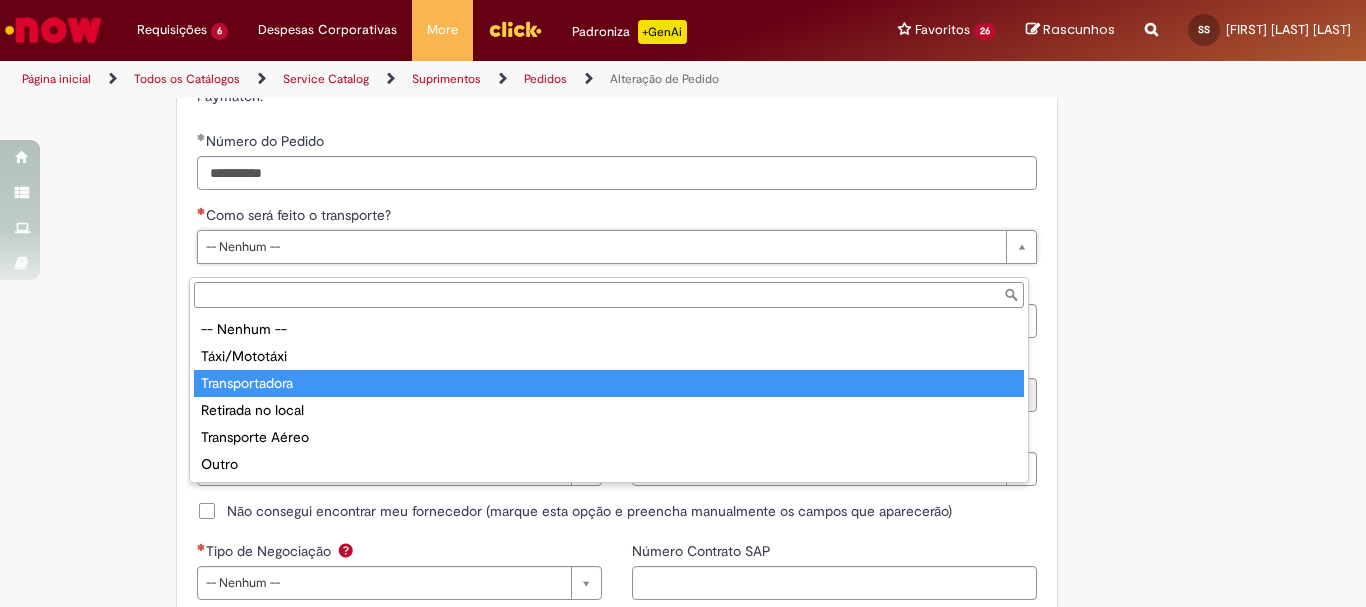 type on "**********" 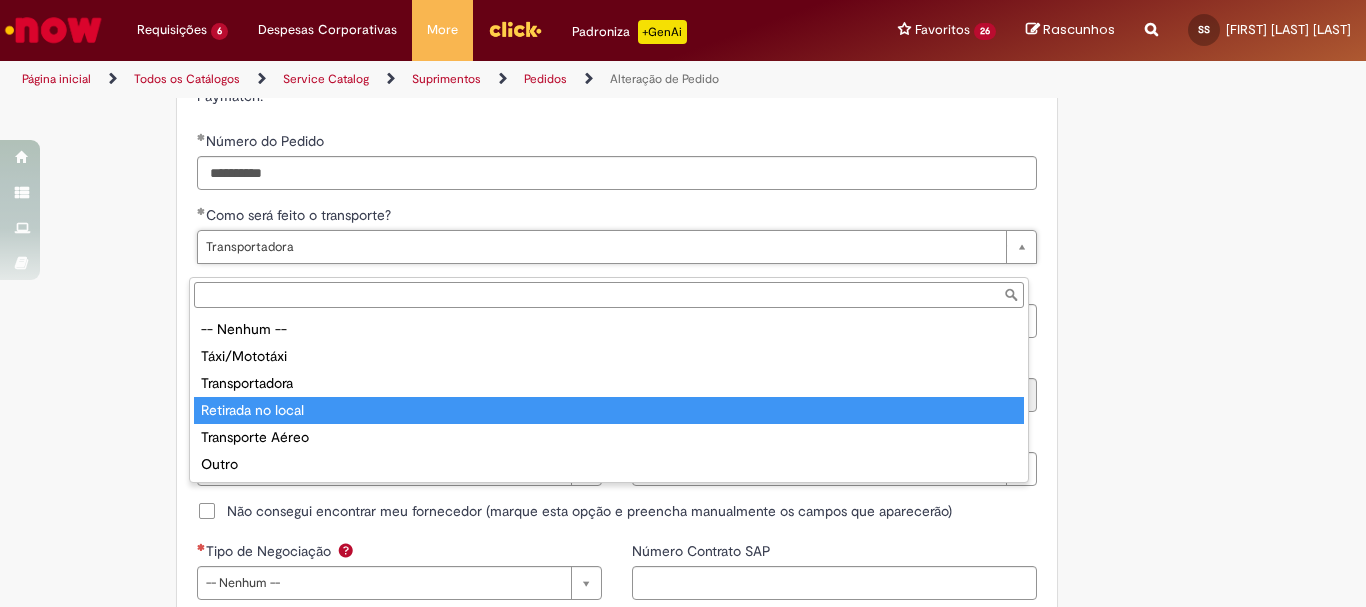 type on "**********" 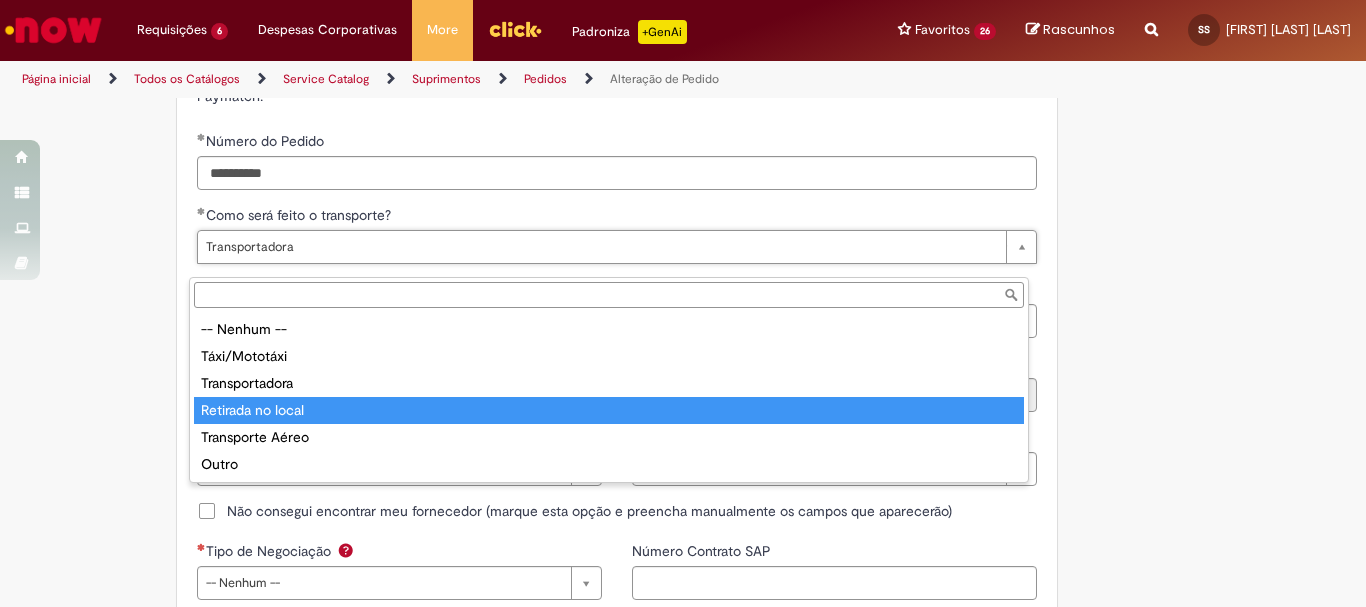 scroll, scrollTop: 0, scrollLeft: 94, axis: horizontal 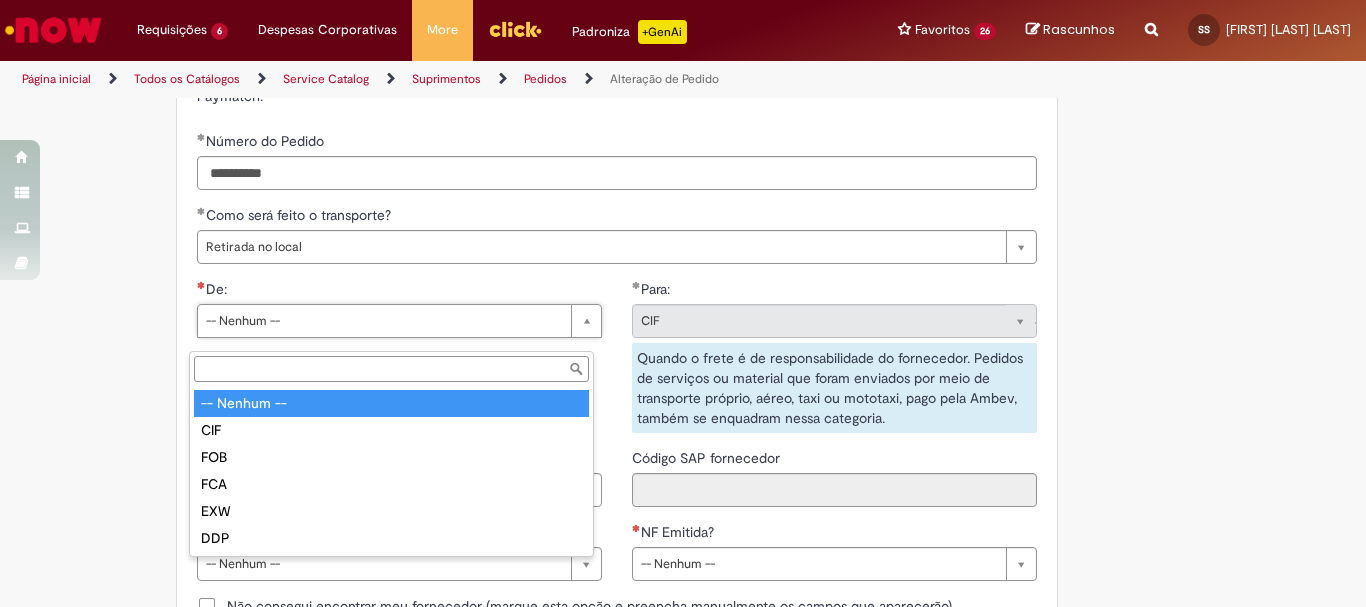 drag, startPoint x: 388, startPoint y: 343, endPoint x: 366, endPoint y: 363, distance: 29.732138 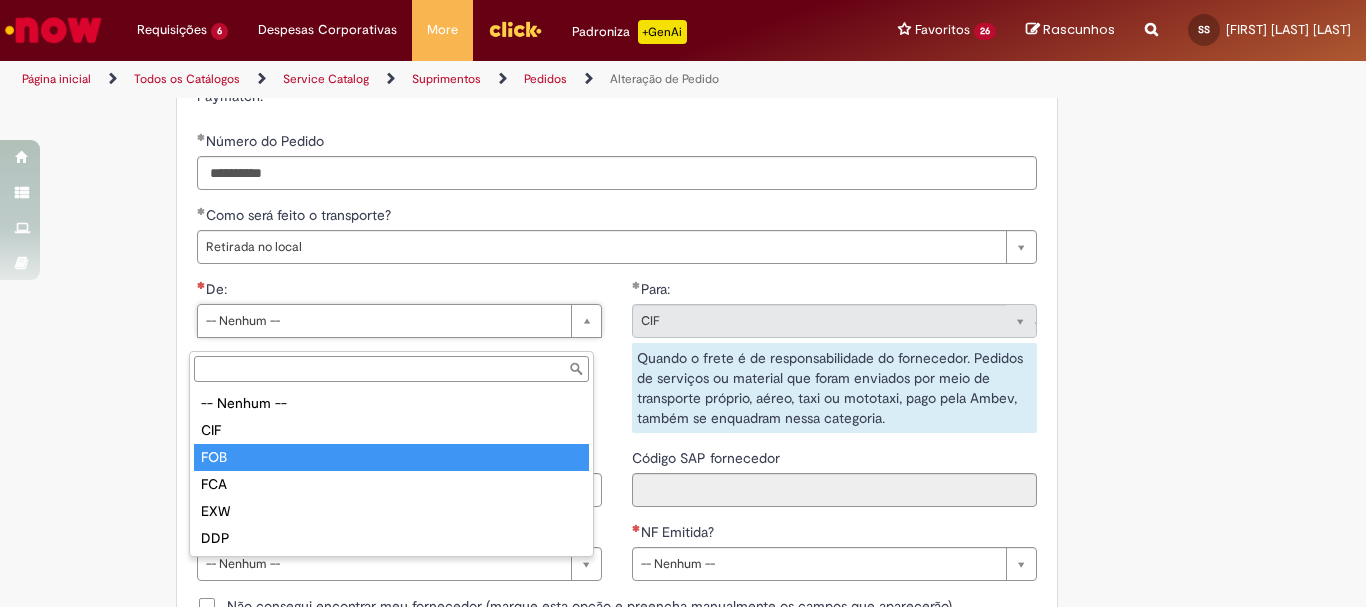 type on "***" 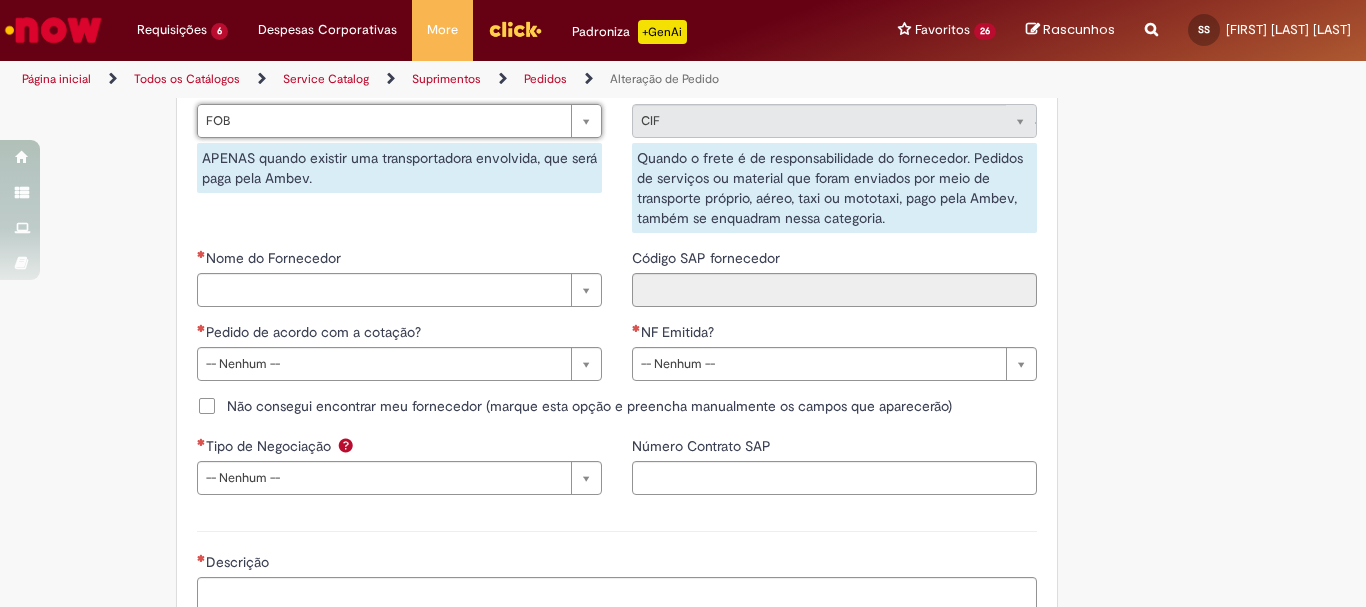 scroll, scrollTop: 1900, scrollLeft: 0, axis: vertical 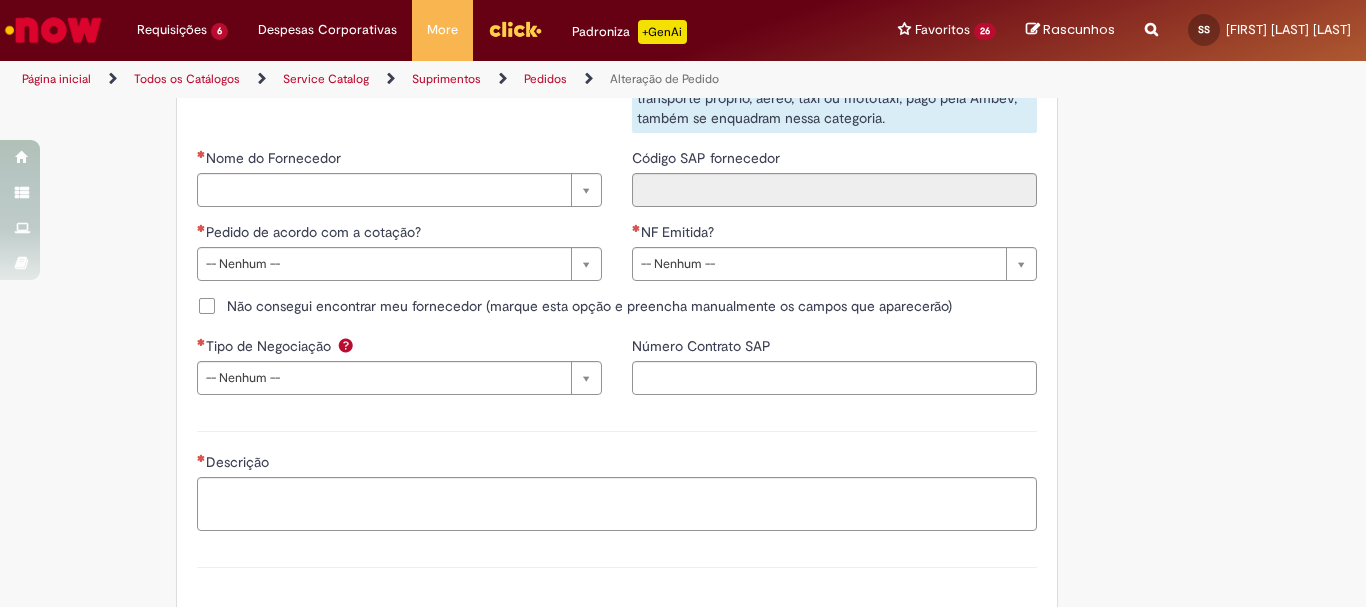 click on "Não consegui encontrar meu fornecedor (marque esta opção e preencha manualmente os campos que aparecerão)" at bounding box center [574, 306] 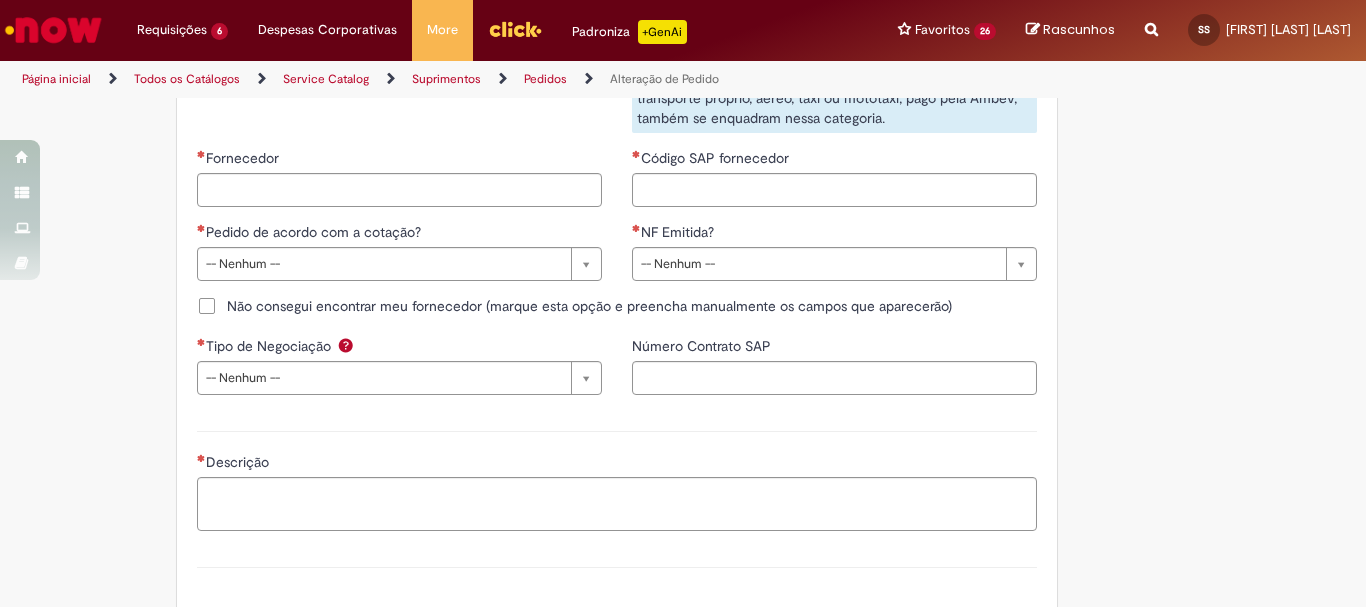 click on "Não consegui encontrar meu fornecedor (marque esta opção e preencha manualmente os campos que aparecerão)" at bounding box center [589, 306] 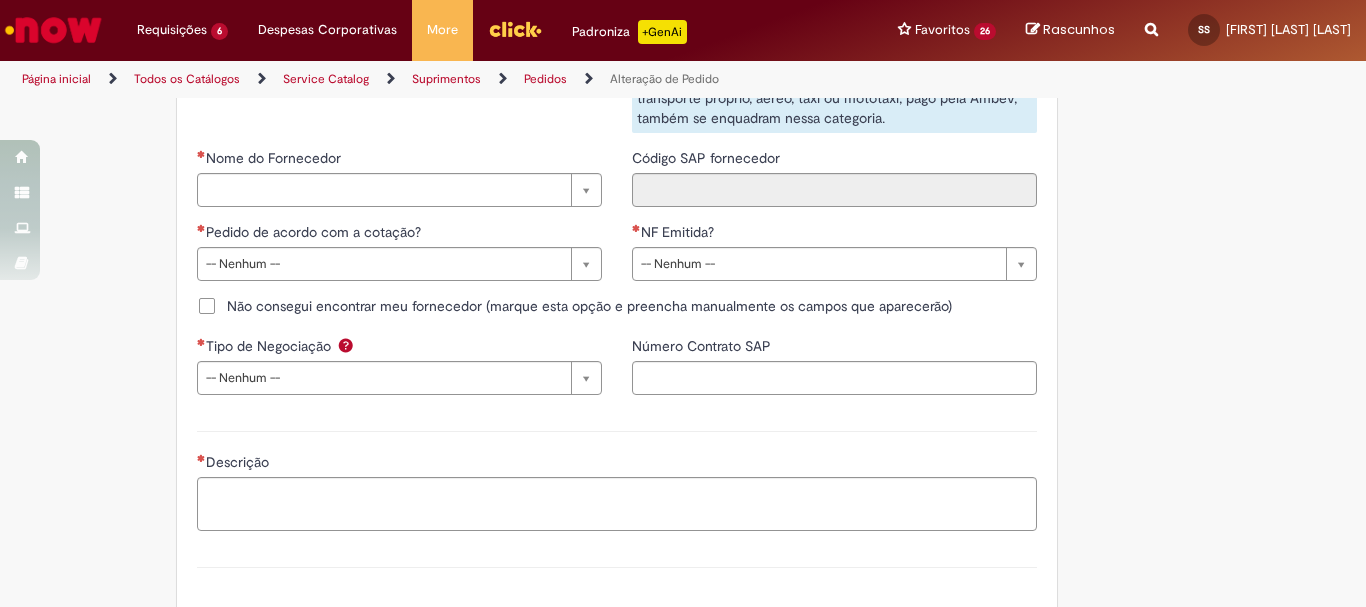 click on "Não consegui encontrar meu fornecedor (marque esta opção e preencha manualmente os campos que aparecerão)" at bounding box center (589, 306) 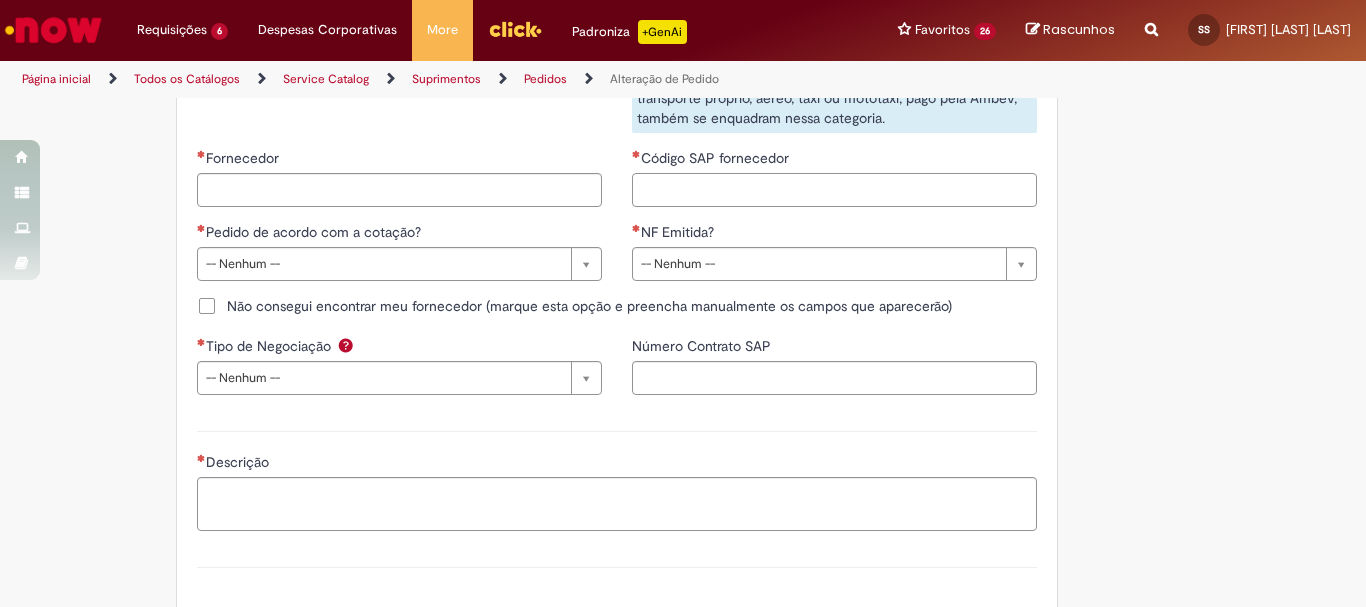 click on "Código SAP fornecedor" at bounding box center [834, 190] 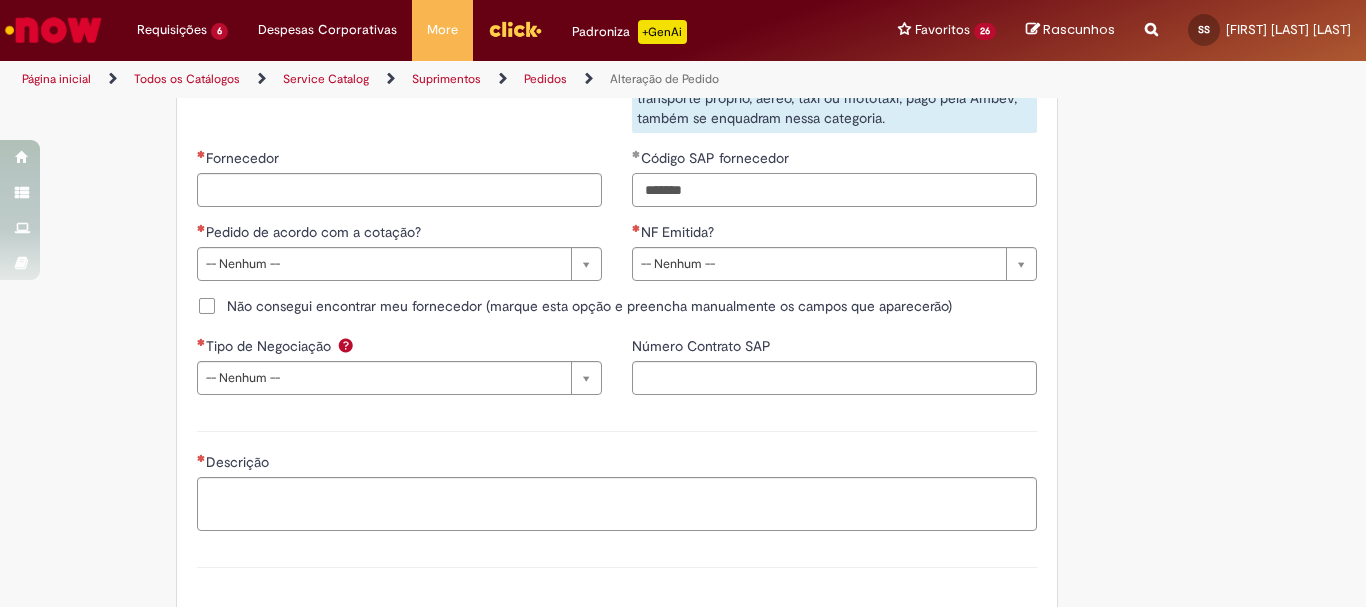 type on "******" 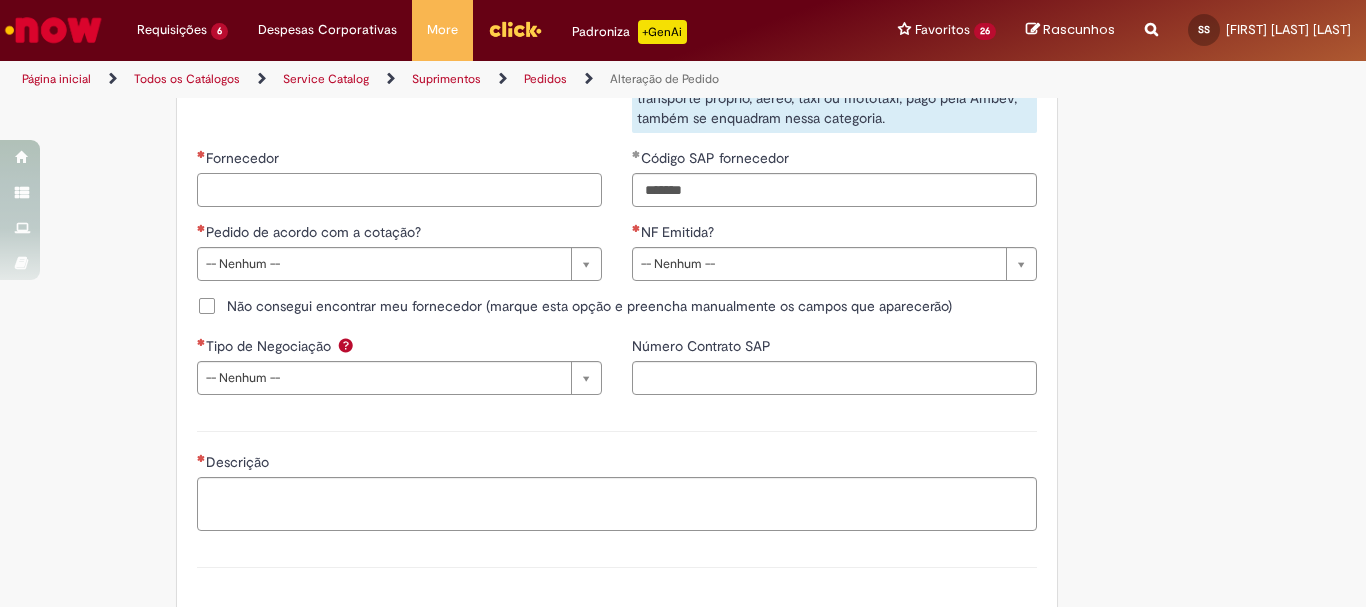 click on "Fornecedor" at bounding box center (399, 190) 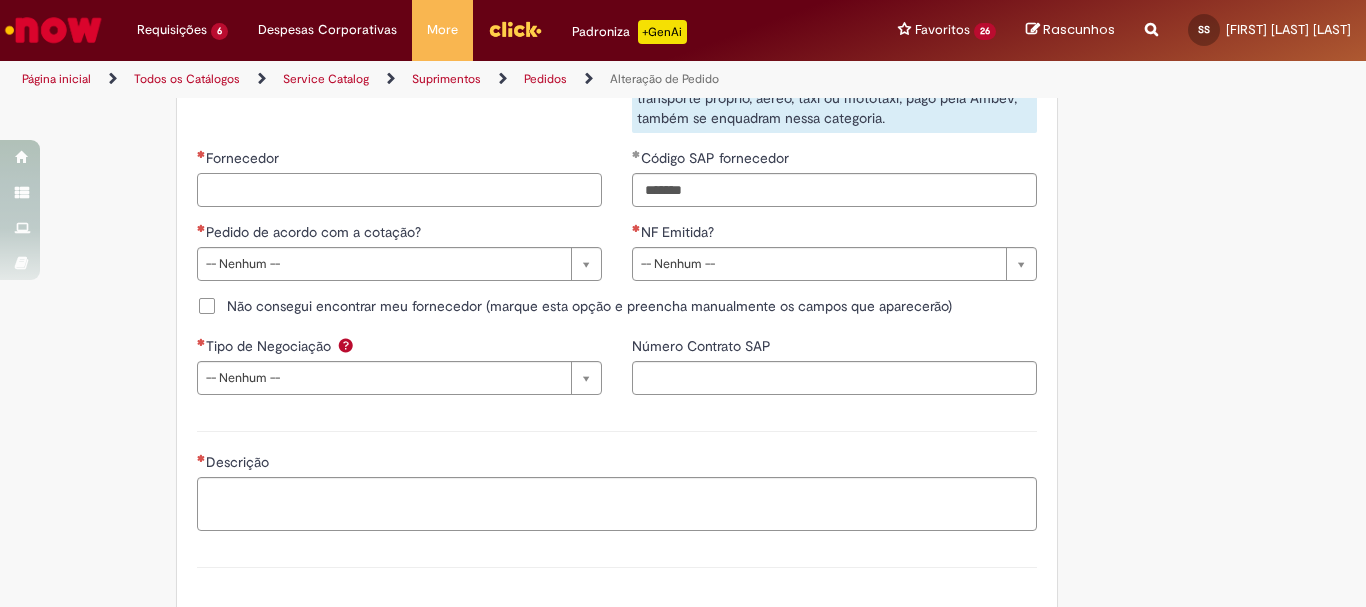 paste on "**********" 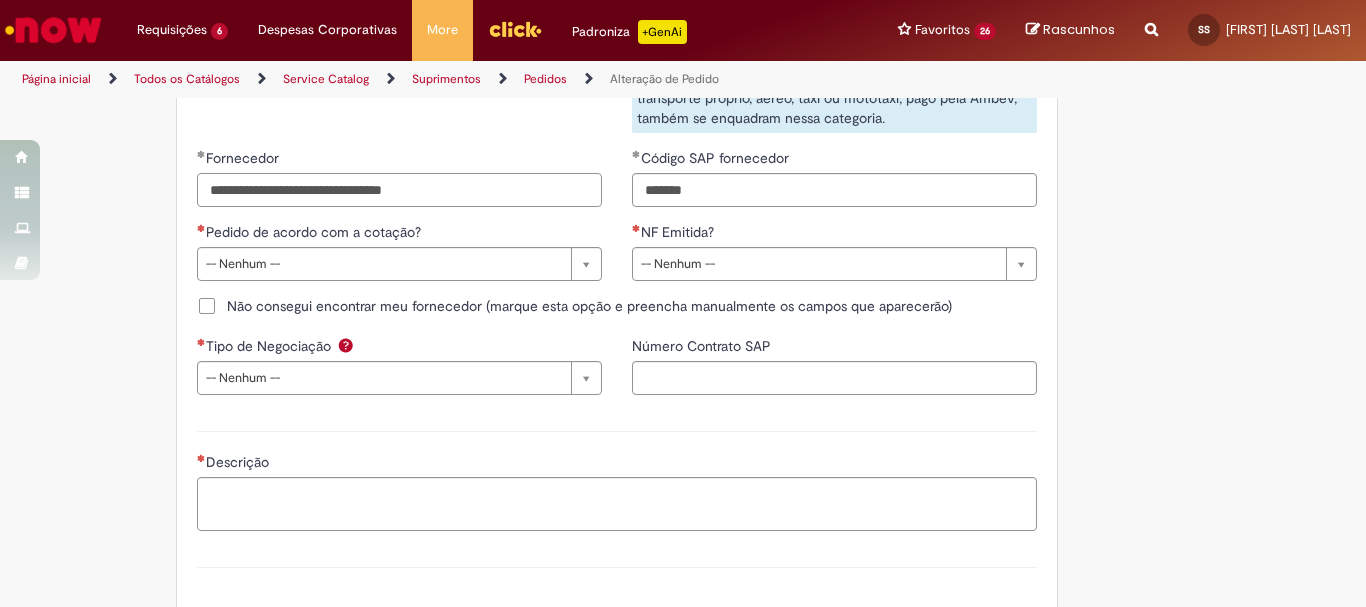 type on "**********" 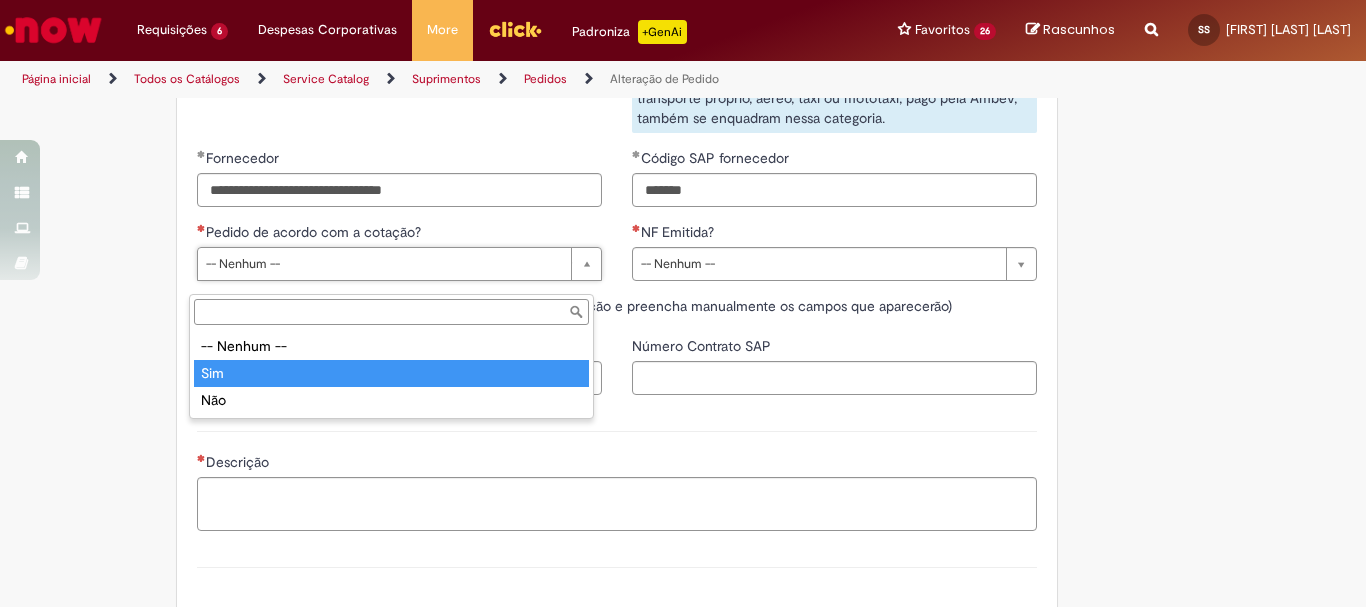 type on "***" 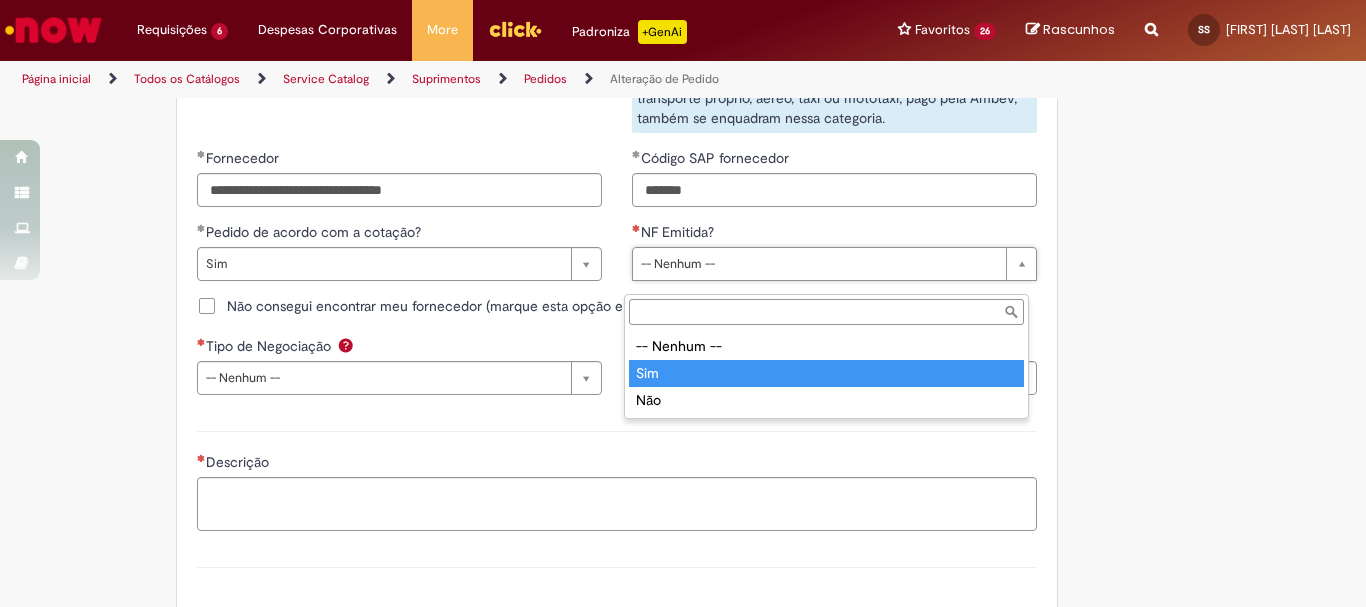 type on "***" 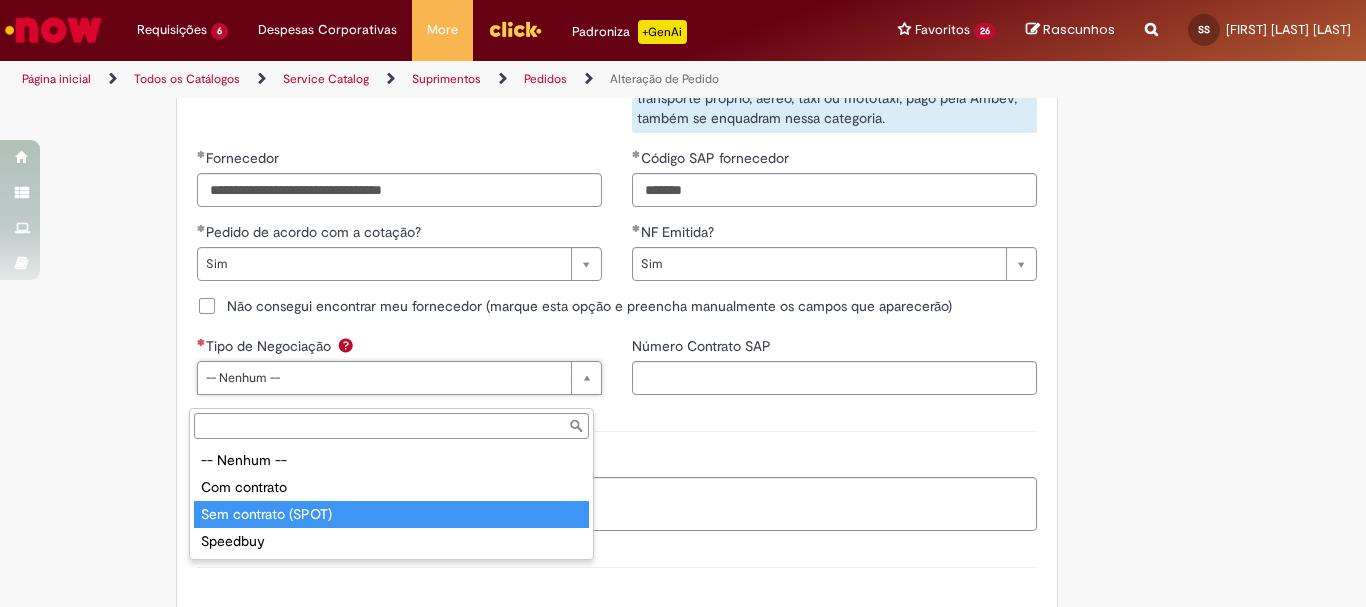 type on "**********" 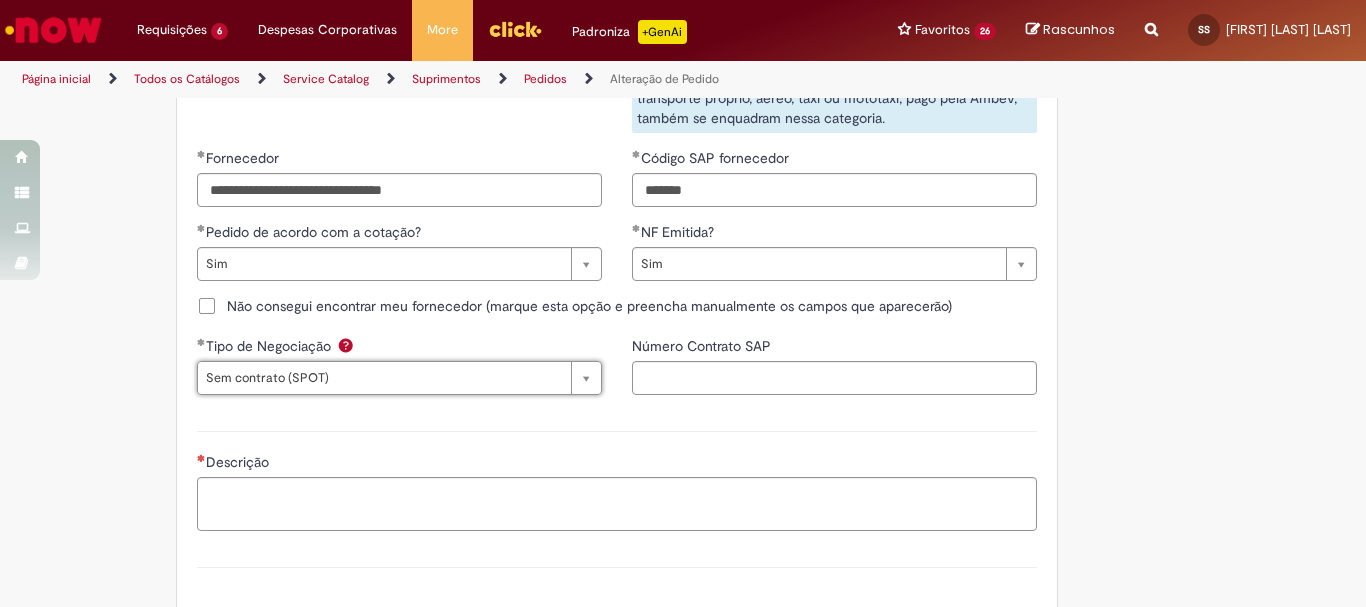 scroll, scrollTop: 2100, scrollLeft: 0, axis: vertical 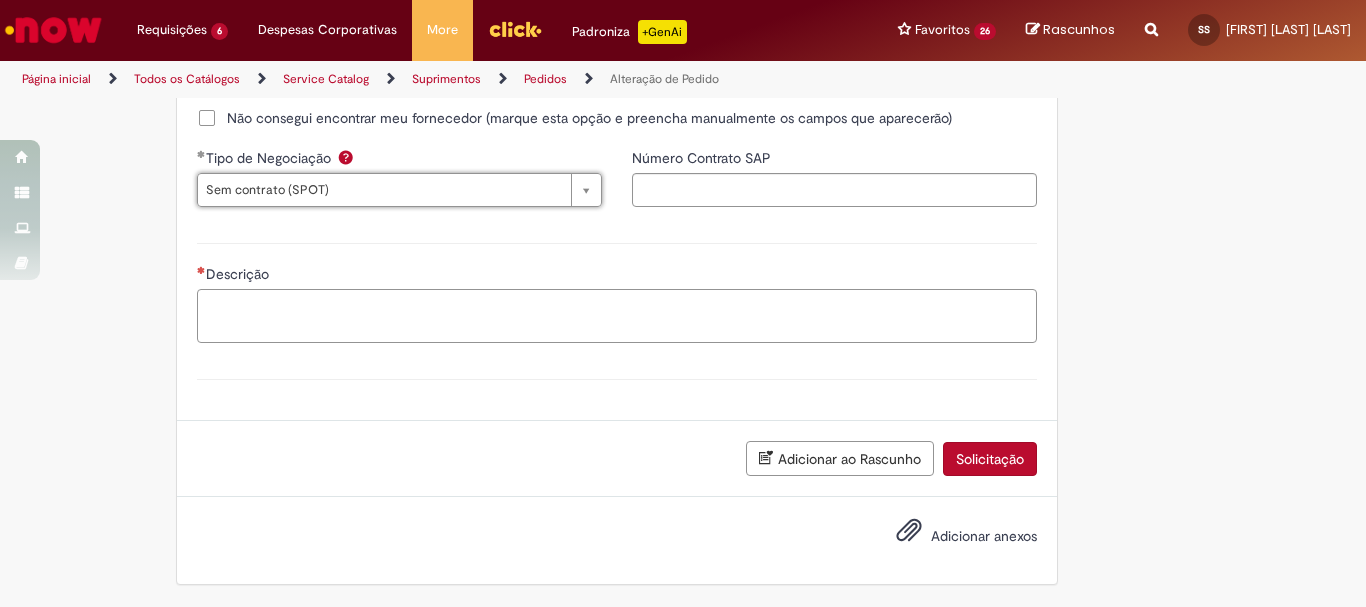 click on "Descrição" at bounding box center [617, 316] 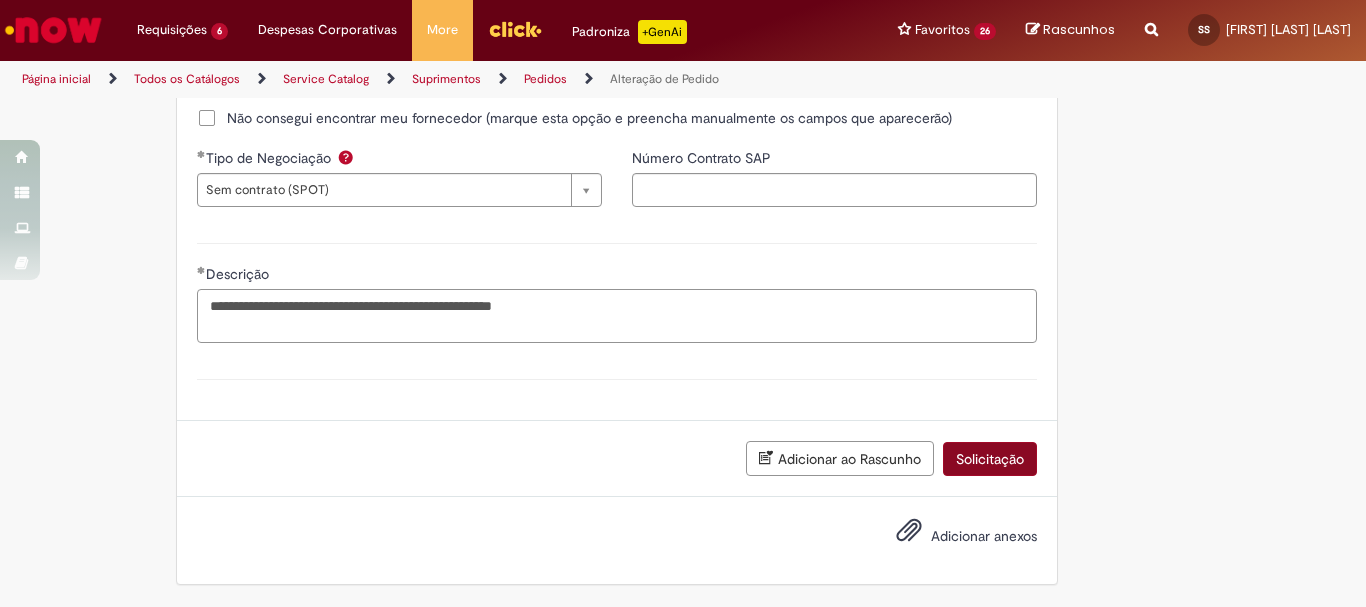 type on "**********" 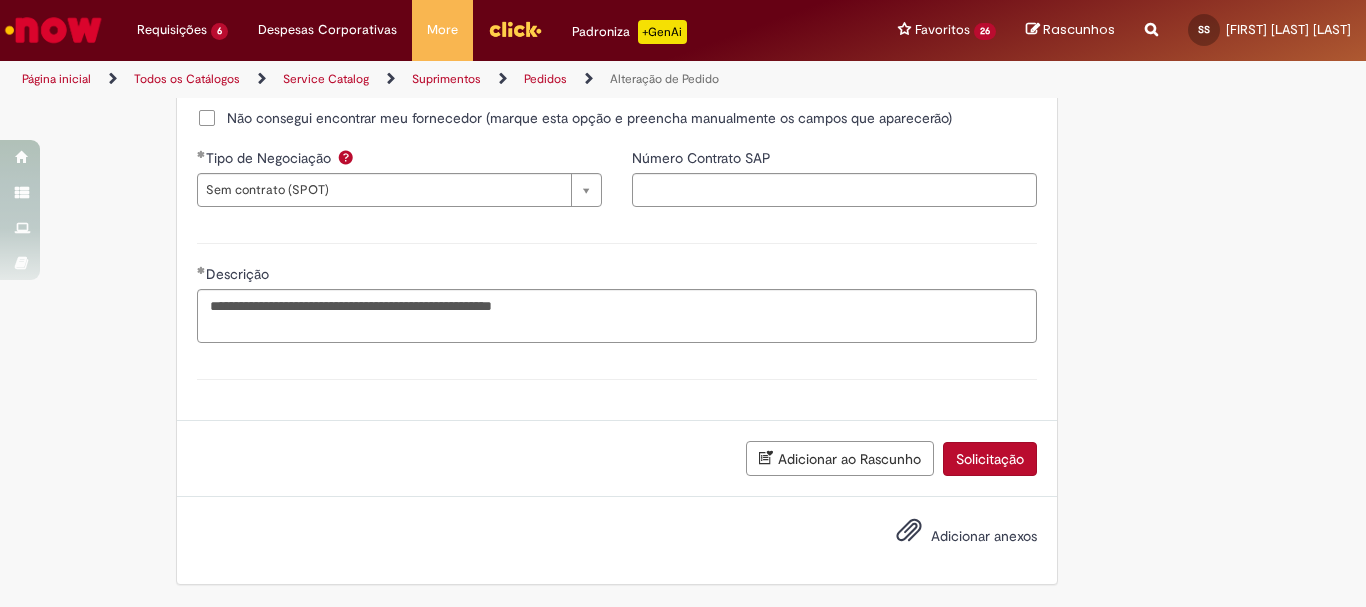 click on "Solicitação" at bounding box center (990, 459) 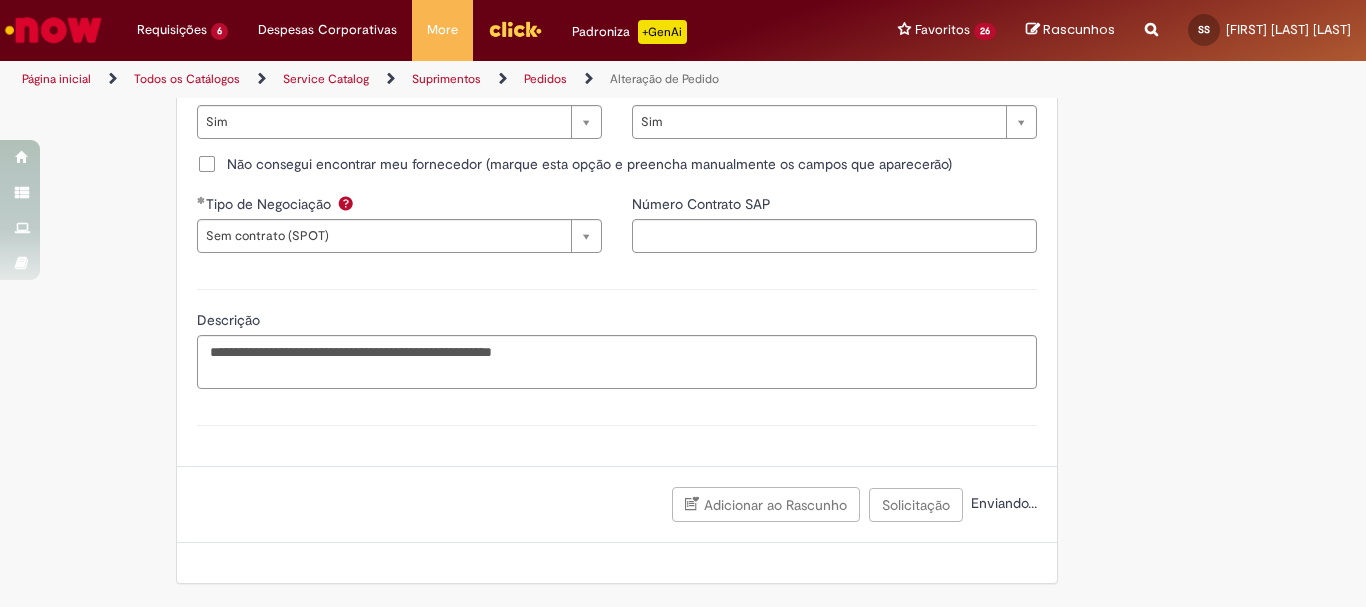 scroll, scrollTop: 2058, scrollLeft: 0, axis: vertical 